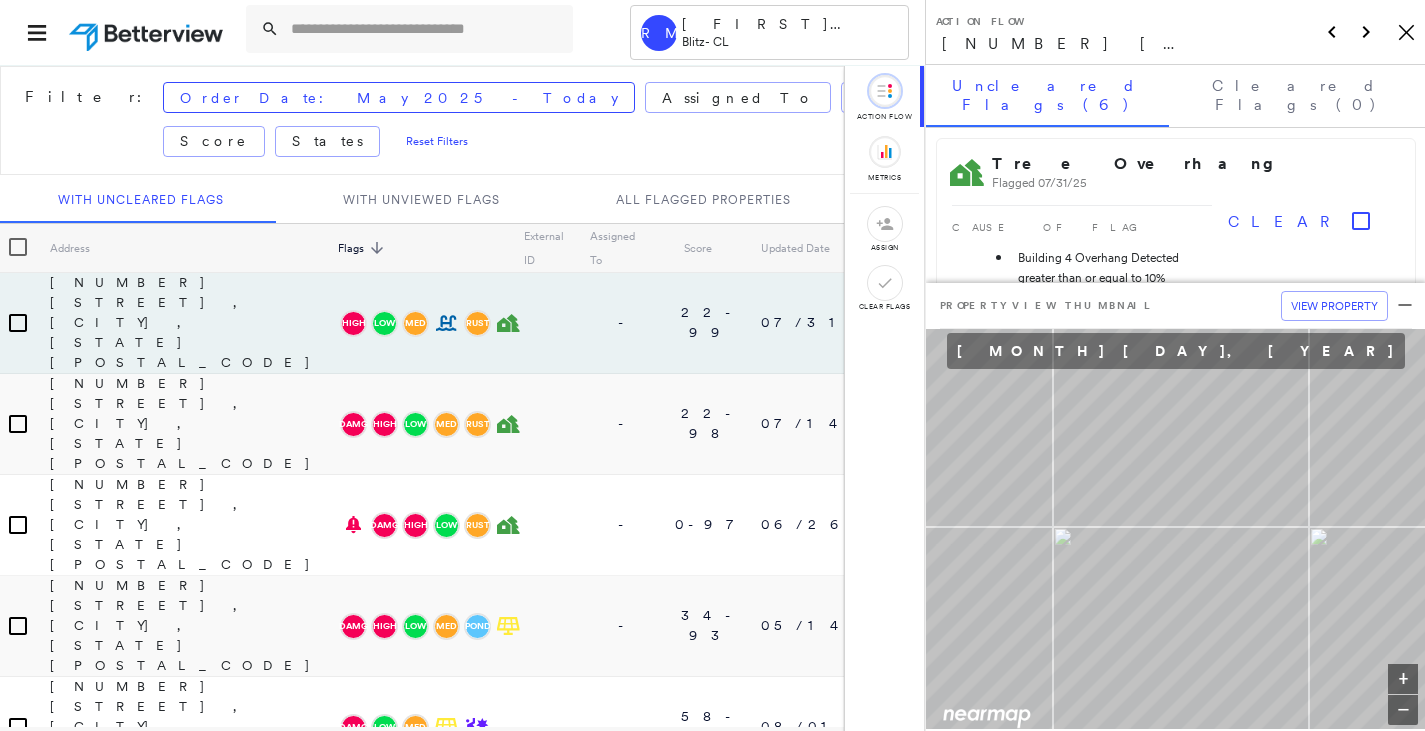 scroll, scrollTop: 0, scrollLeft: 0, axis: both 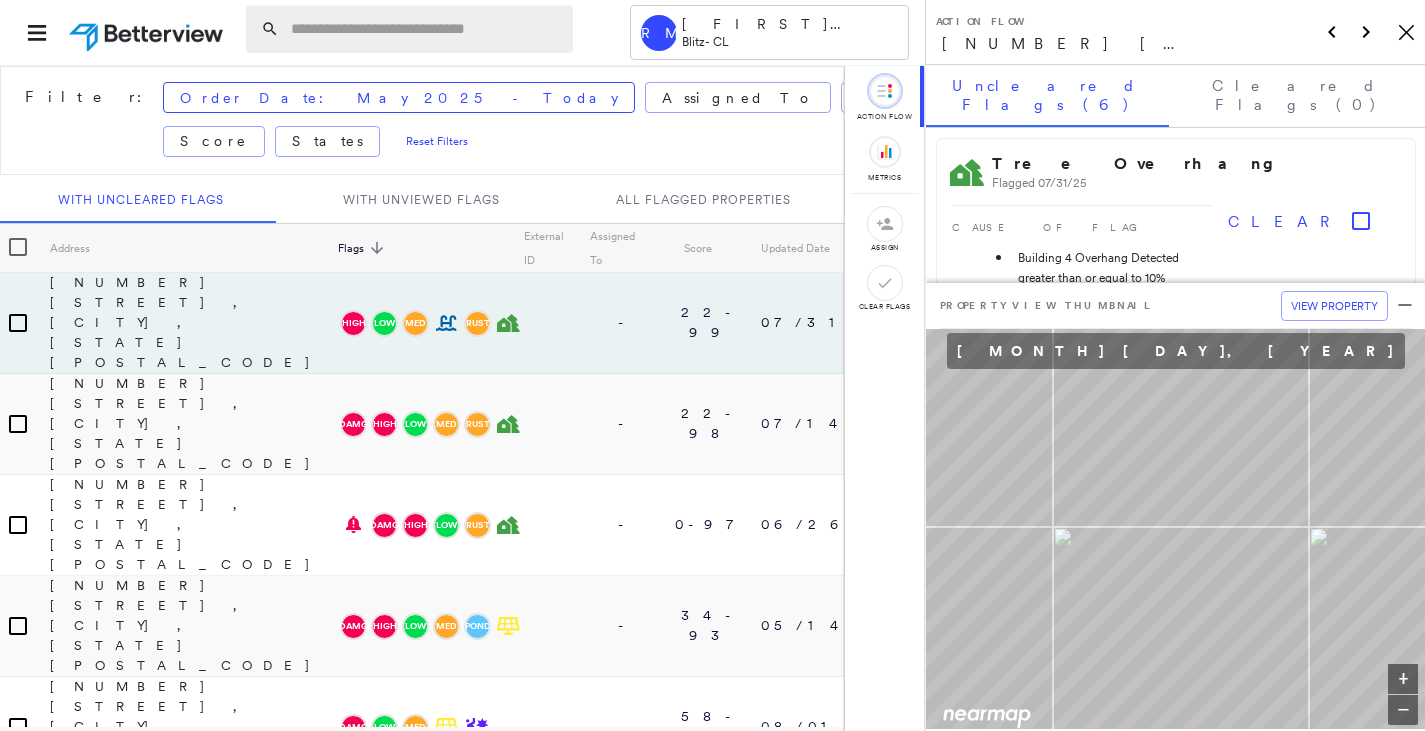 click at bounding box center (426, 29) 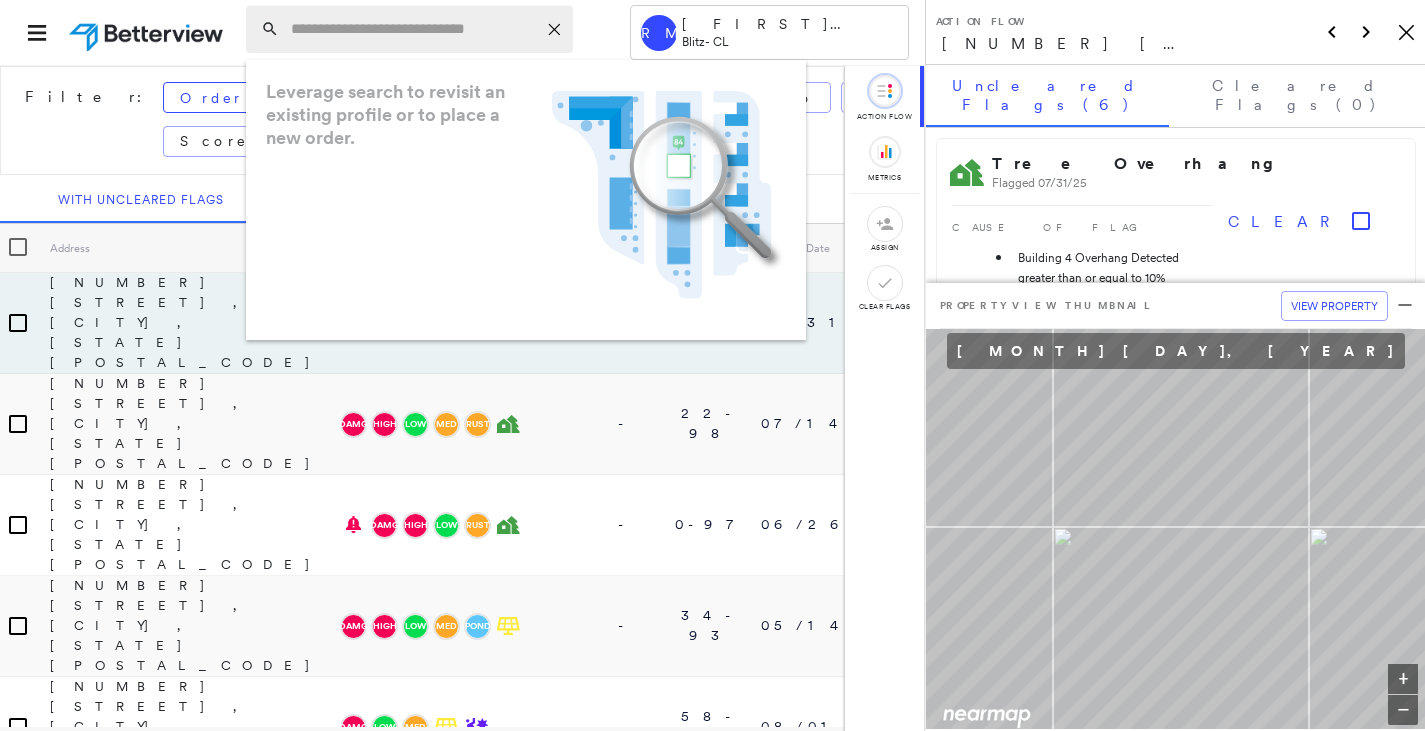 paste on "**********" 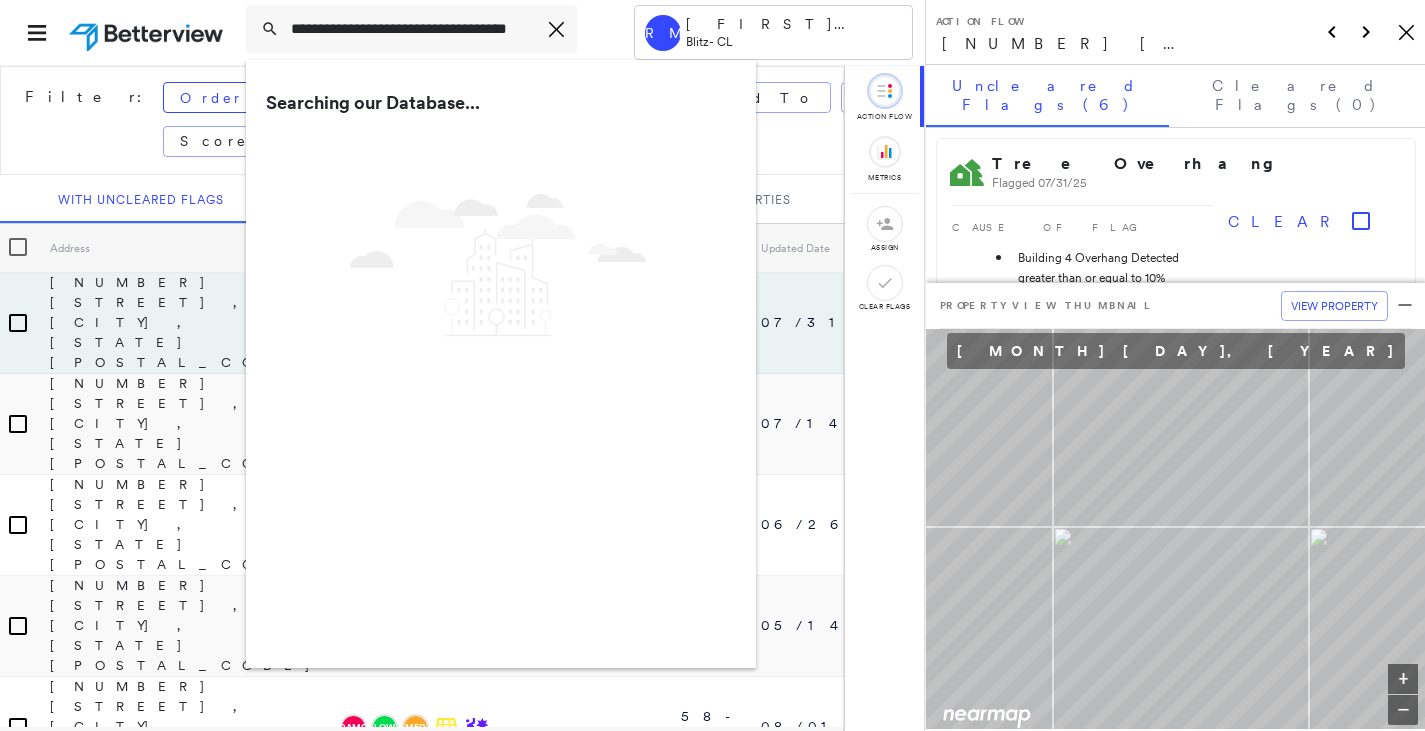 scroll, scrollTop: 0, scrollLeft: 45, axis: horizontal 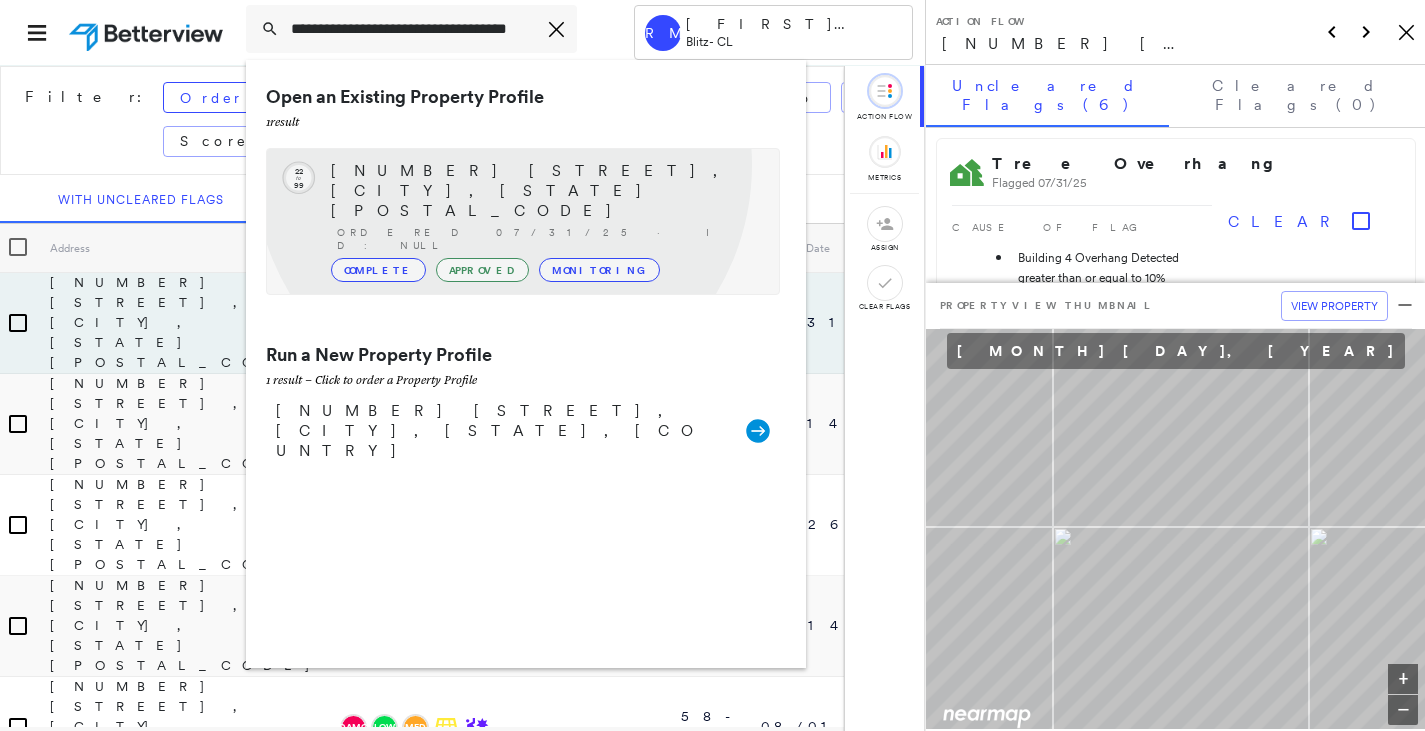 click on "[NUMBER] [STREET], [CITY], [STATE] [POSTAL_CODE]" at bounding box center [545, 191] 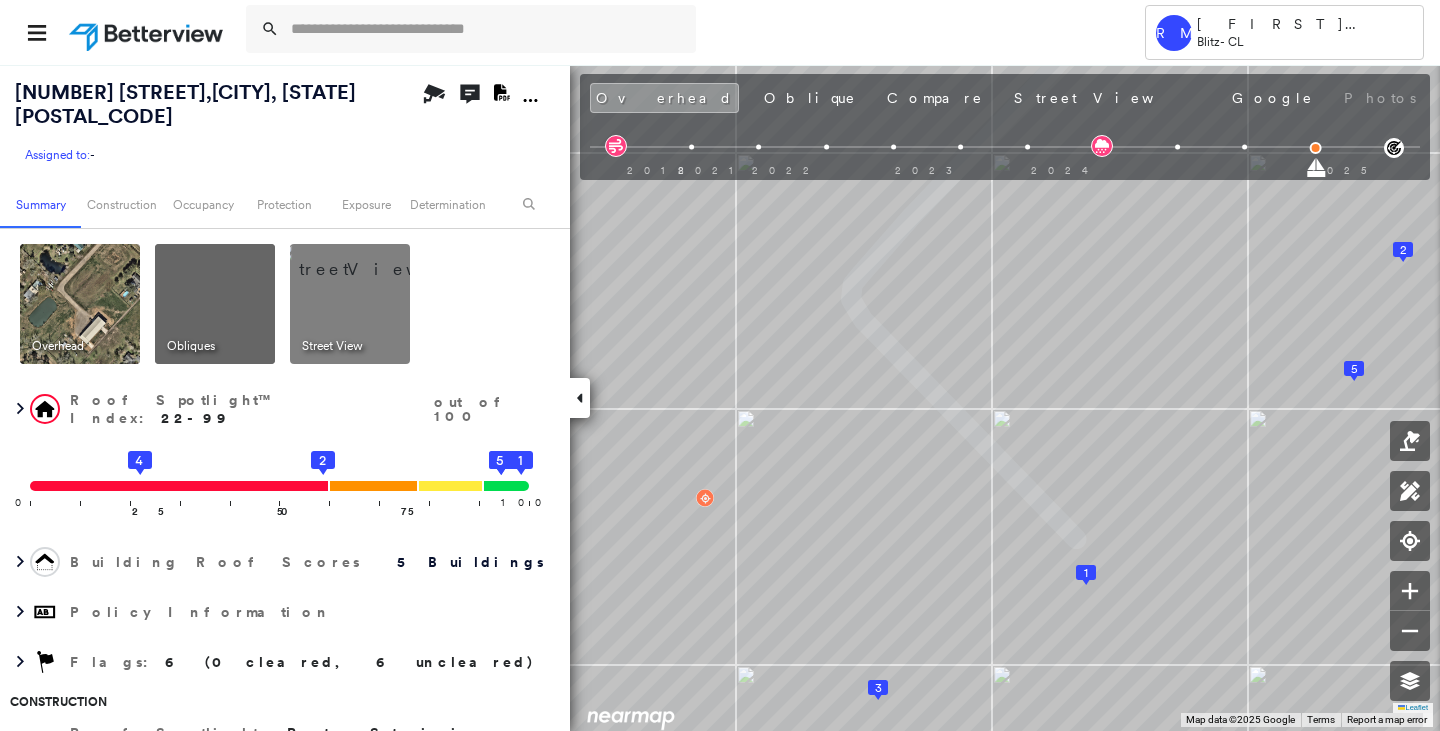 click at bounding box center [374, 259] 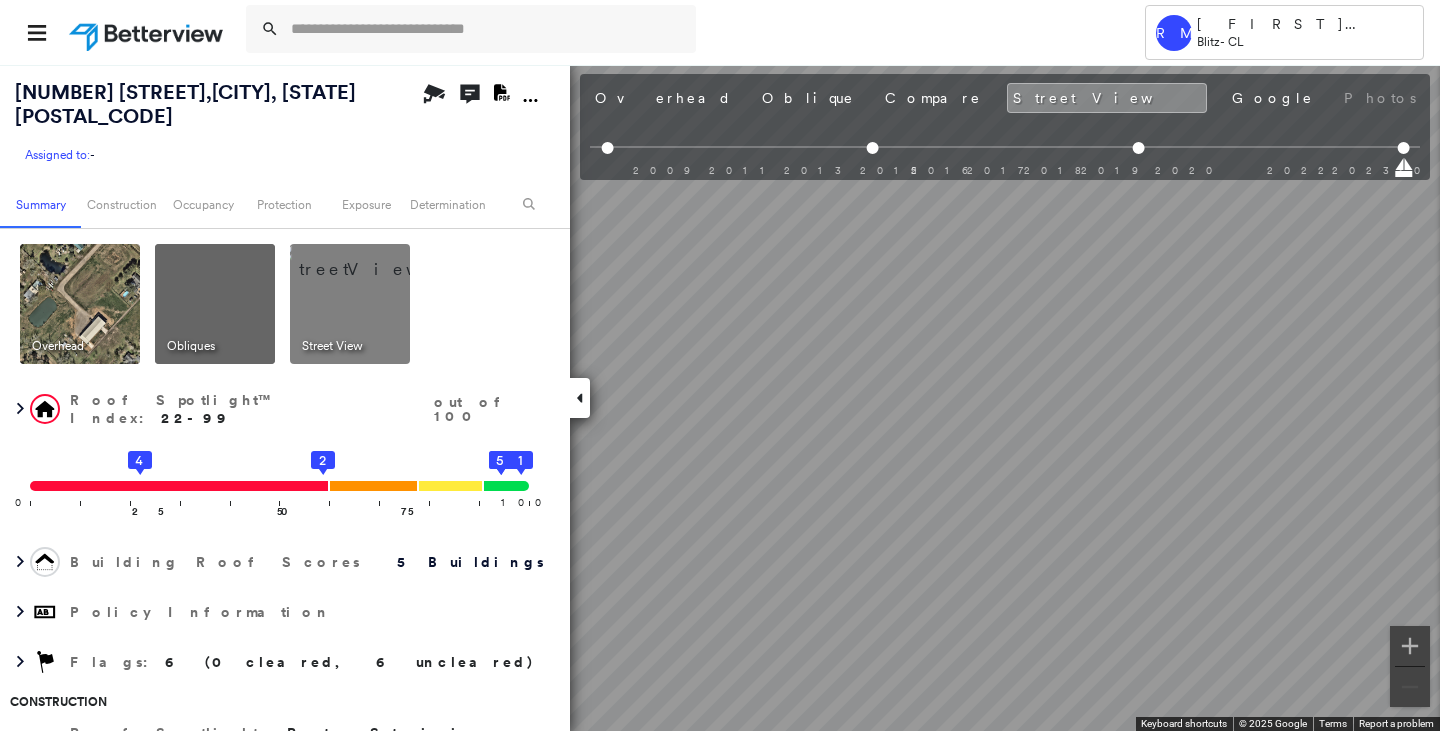 click 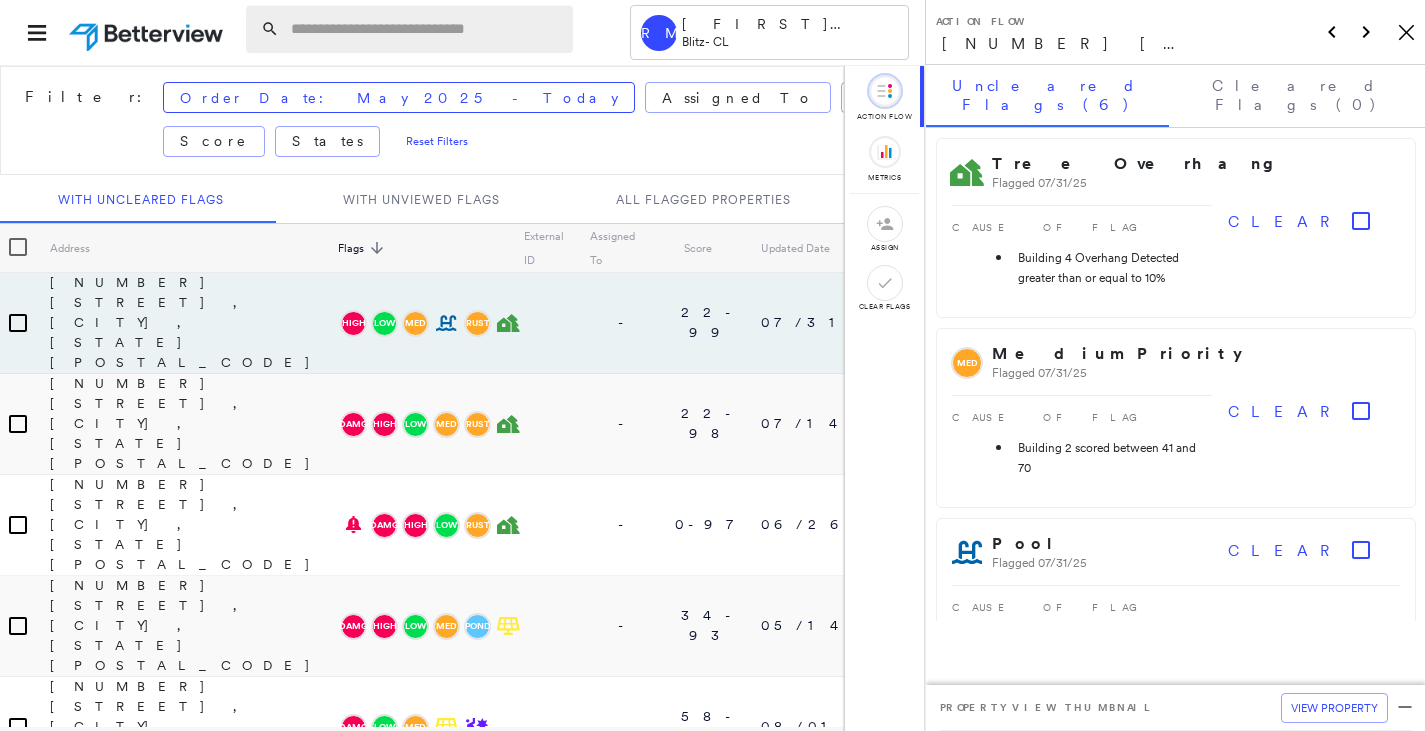 click at bounding box center (426, 29) 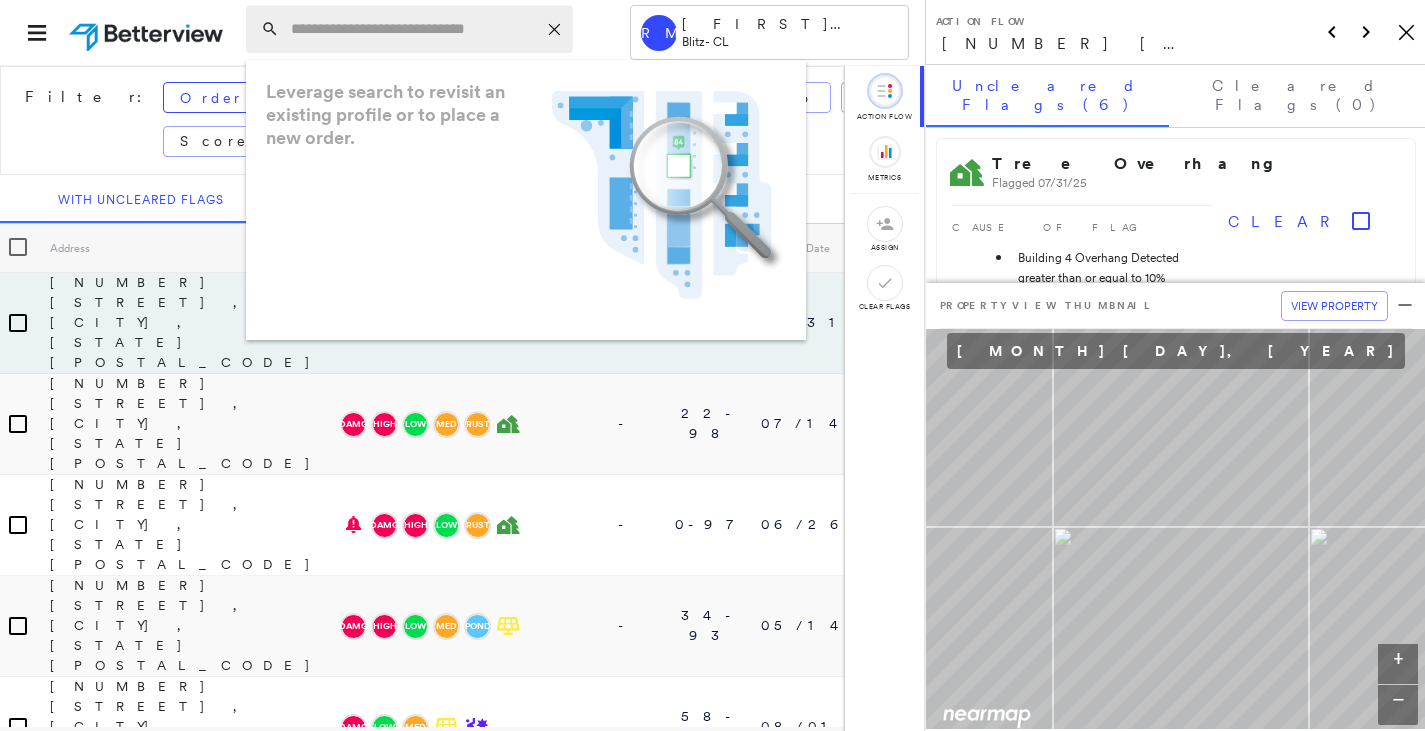 paste on "**********" 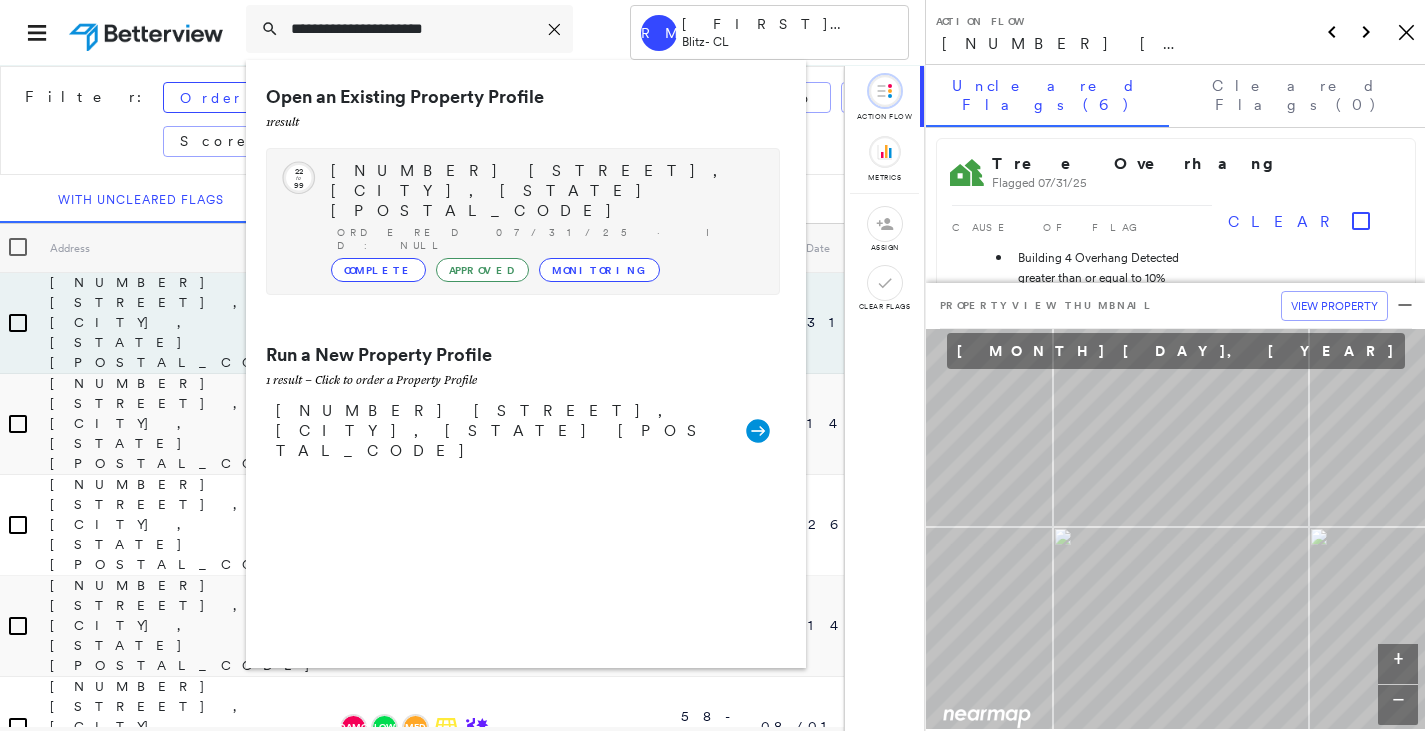type on "**********" 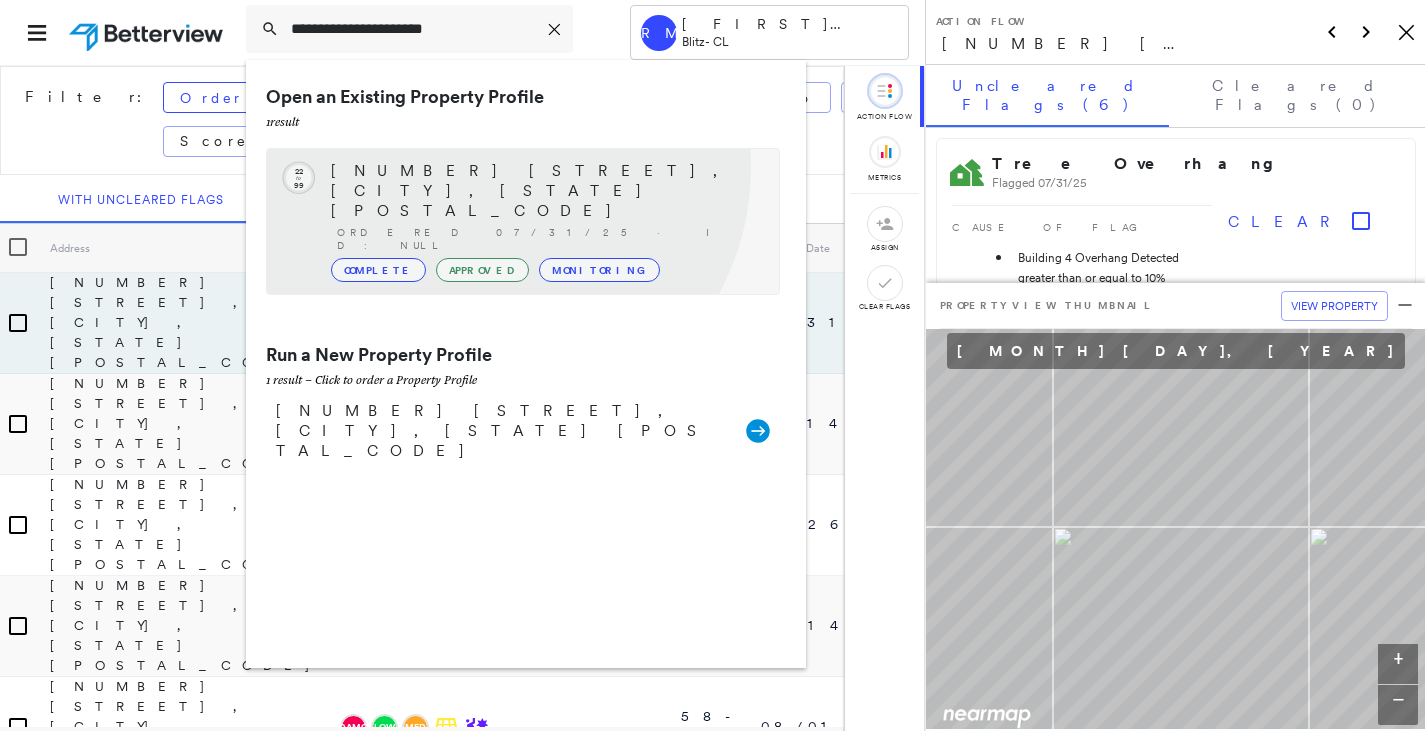 click on "[NUMBER] [STREET], [CITY], [STATE] [POSTAL_CODE]" at bounding box center (545, 191) 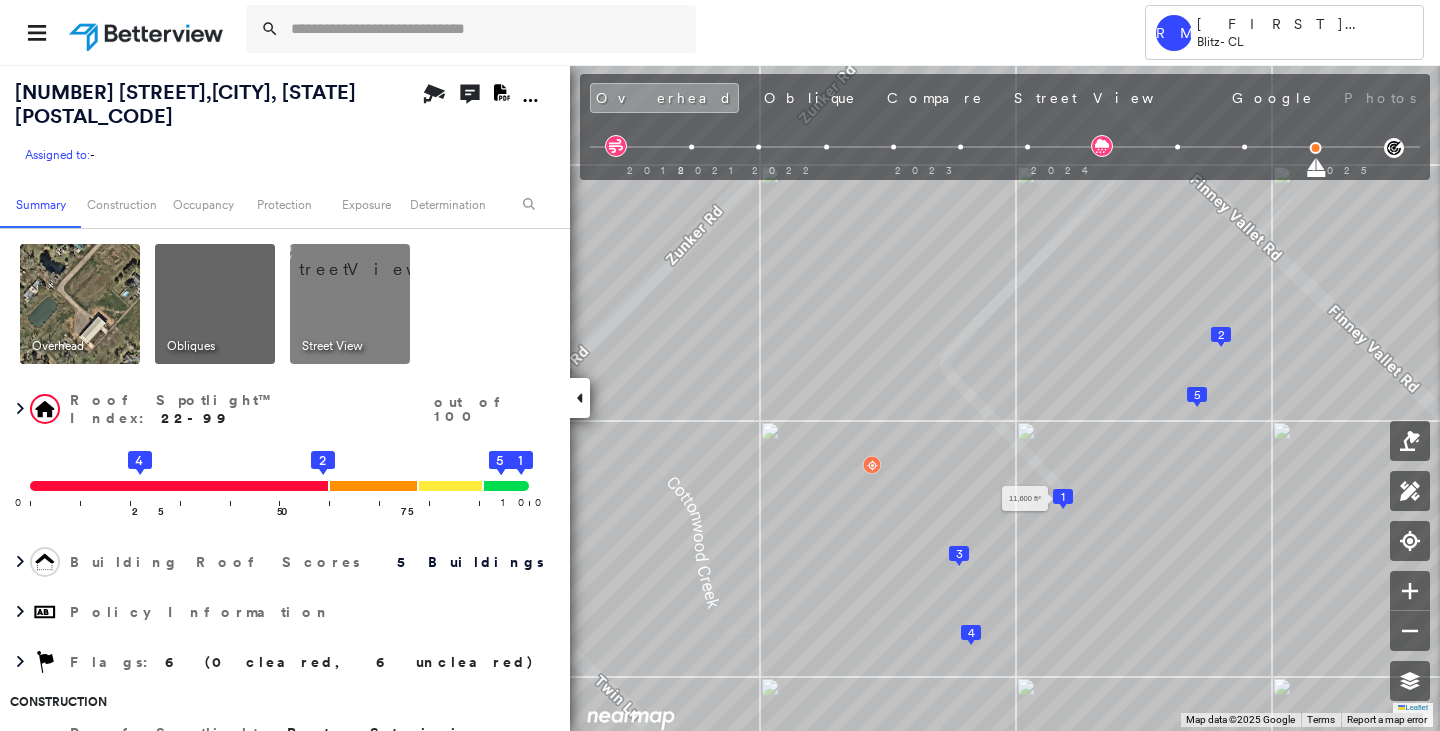 click on "1" at bounding box center (1063, 497) 